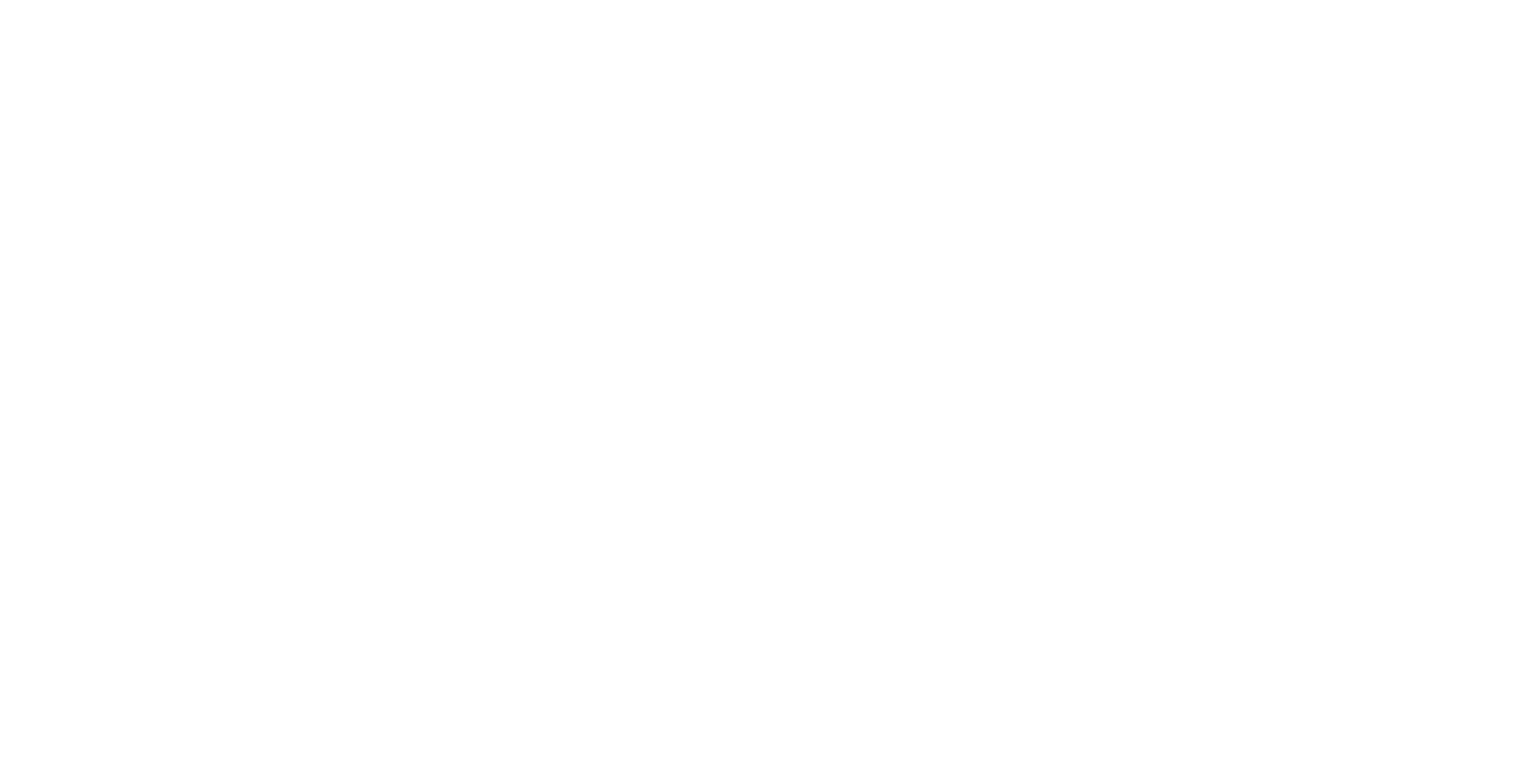 scroll, scrollTop: 0, scrollLeft: 0, axis: both 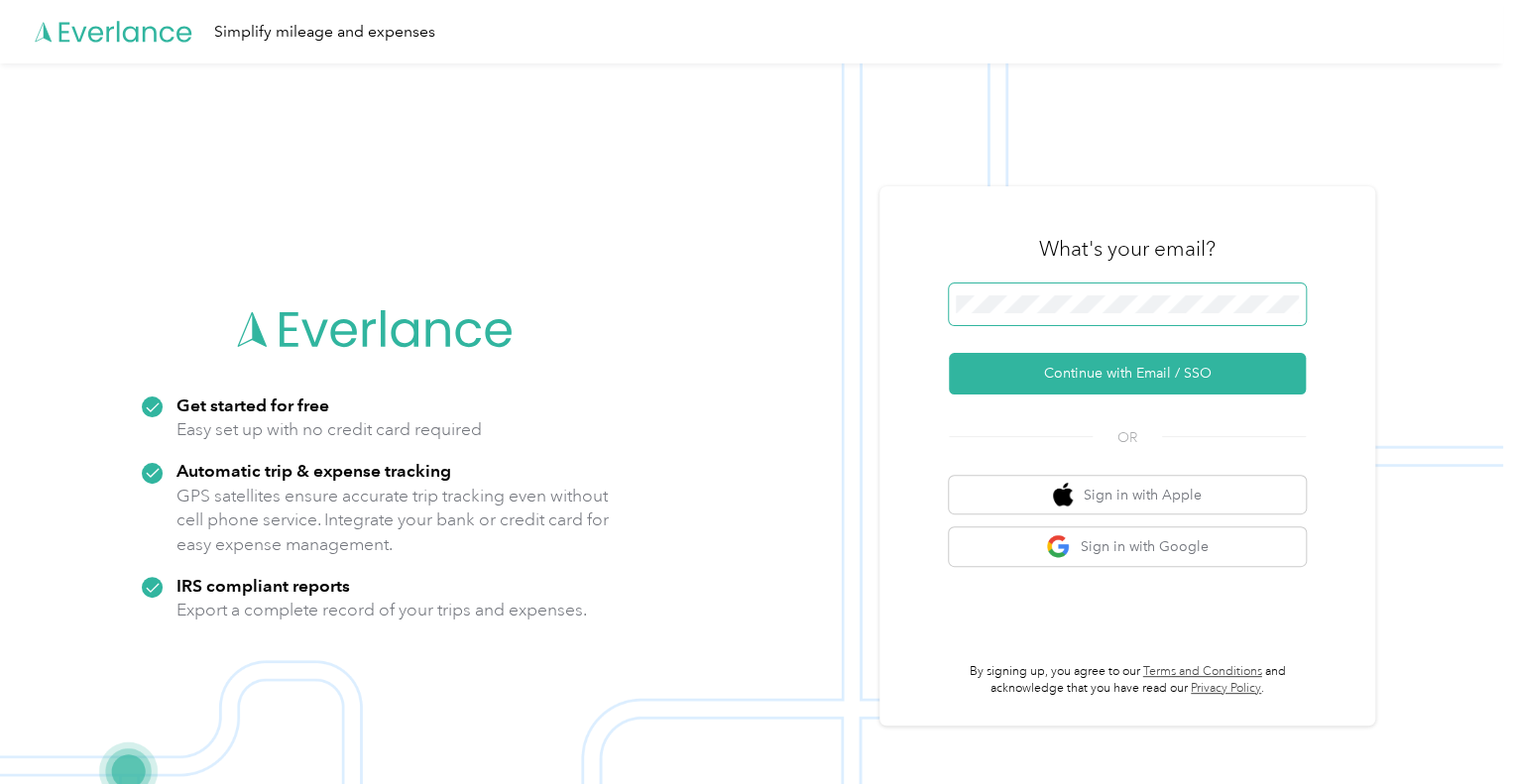 click at bounding box center [1127, 304] 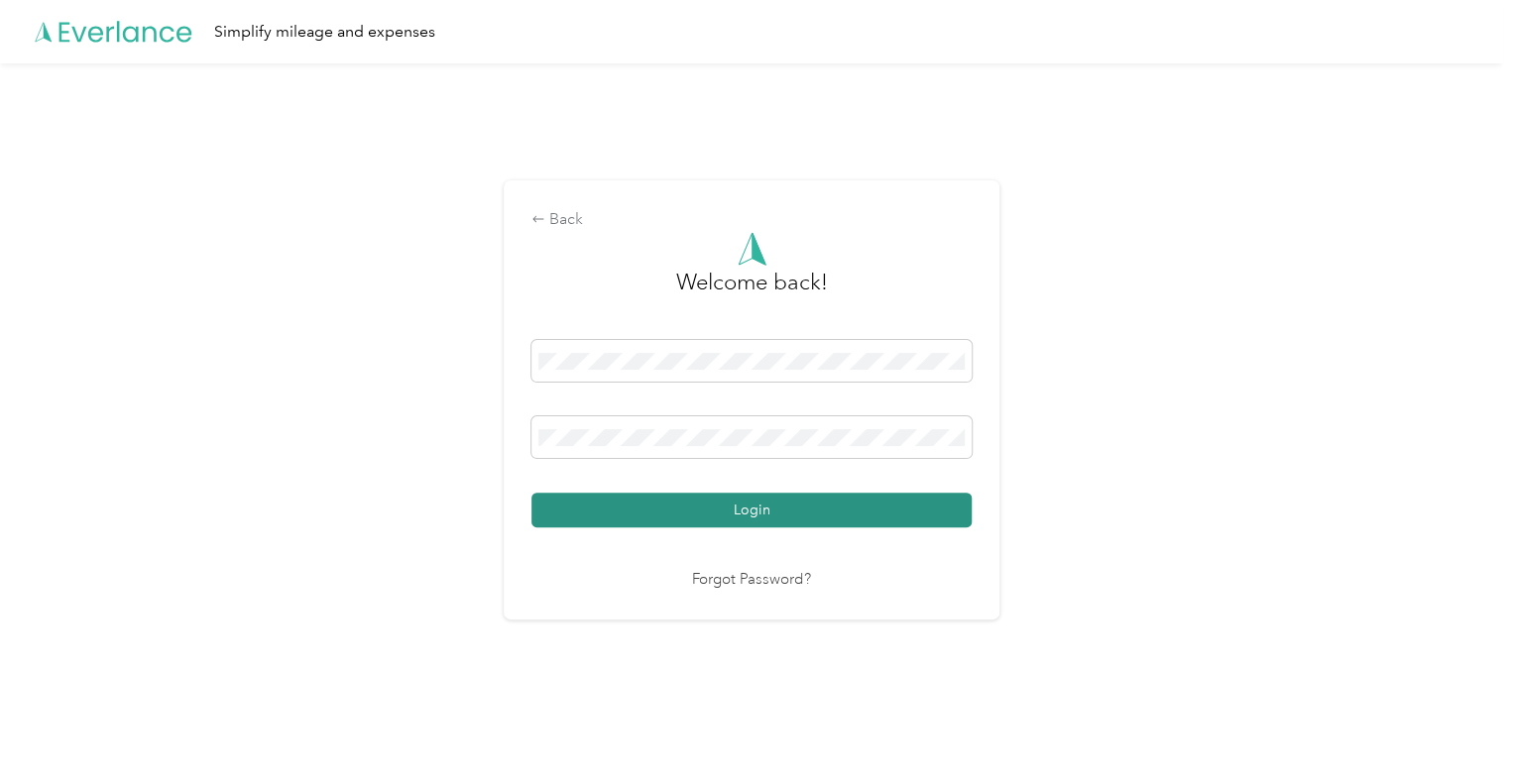 click on "Login" at bounding box center [752, 509] 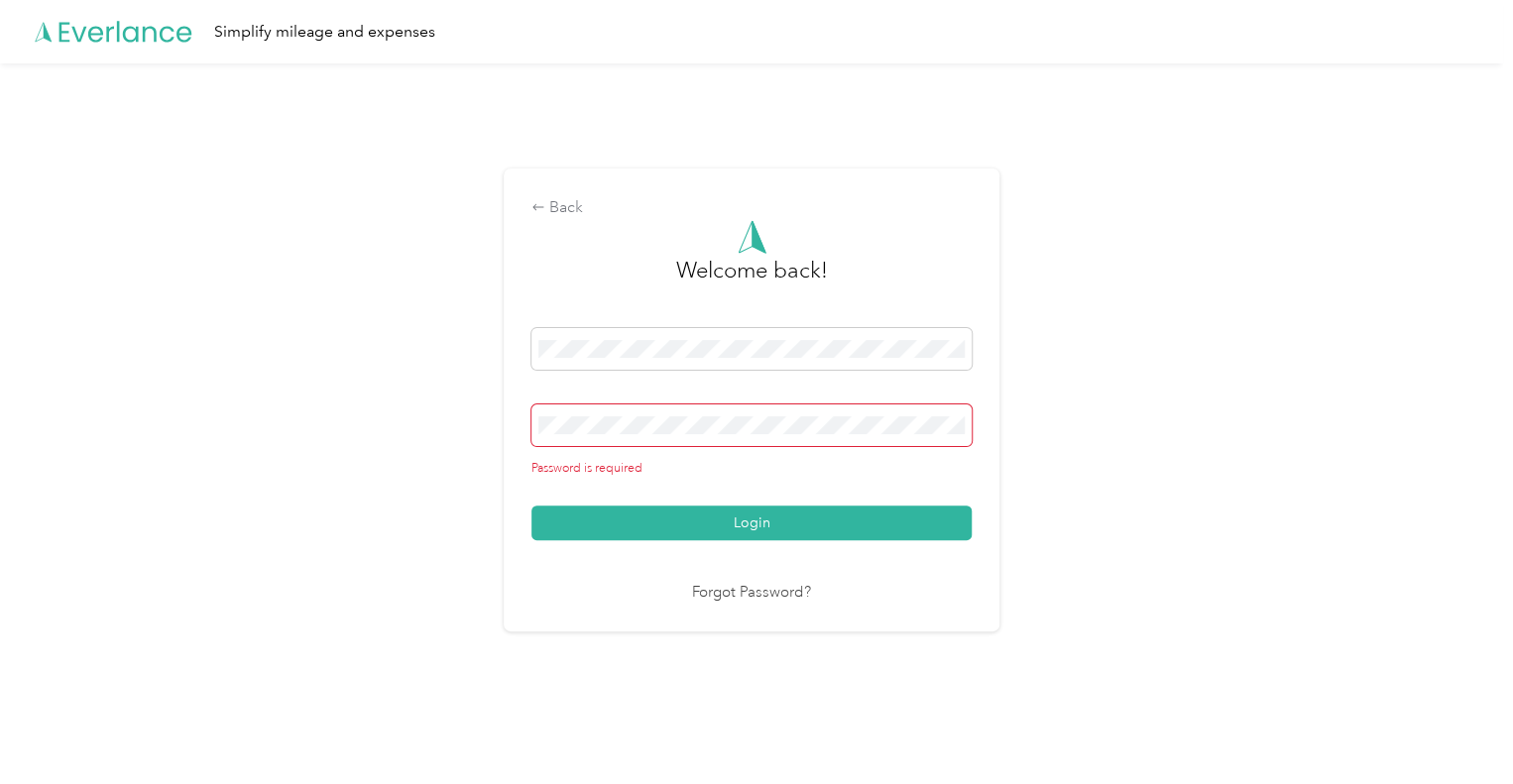 click at bounding box center (752, 425) 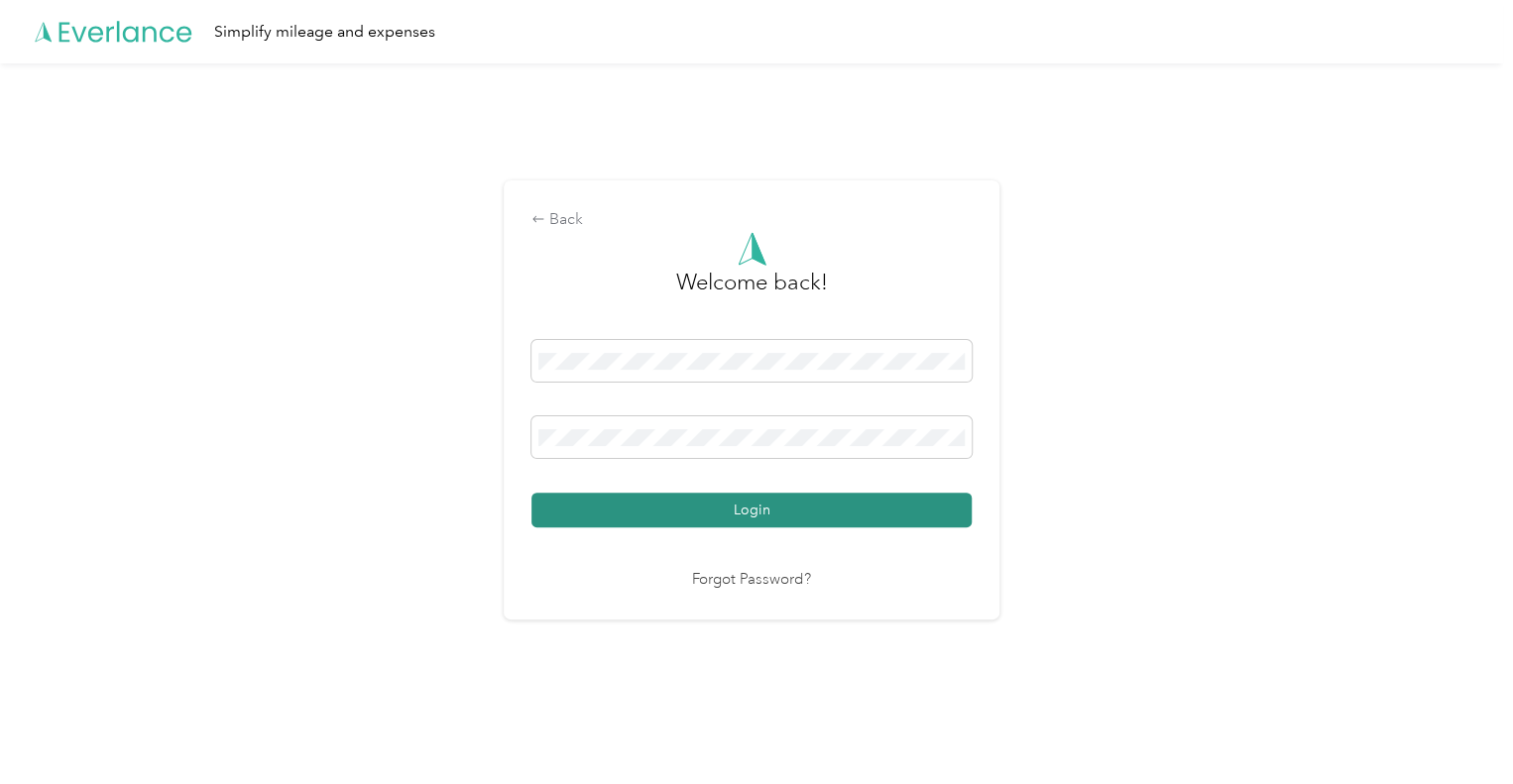 click on "Login" at bounding box center (752, 509) 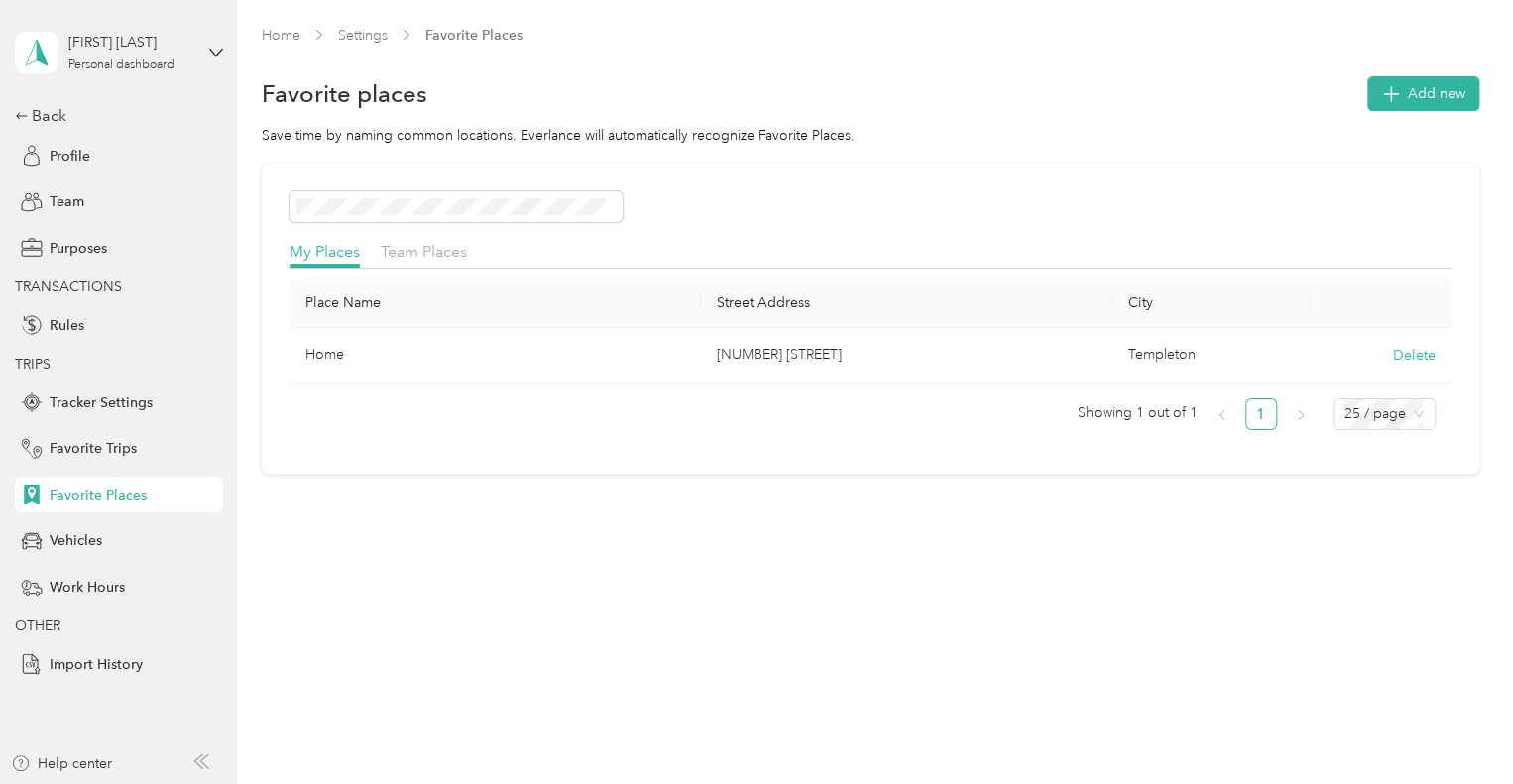 click on "Home [NUMBER] [STREET] [CITY] Showing [NUMBER] out of [NUMBER] [NUMBER] / page" at bounding box center [871, 250] 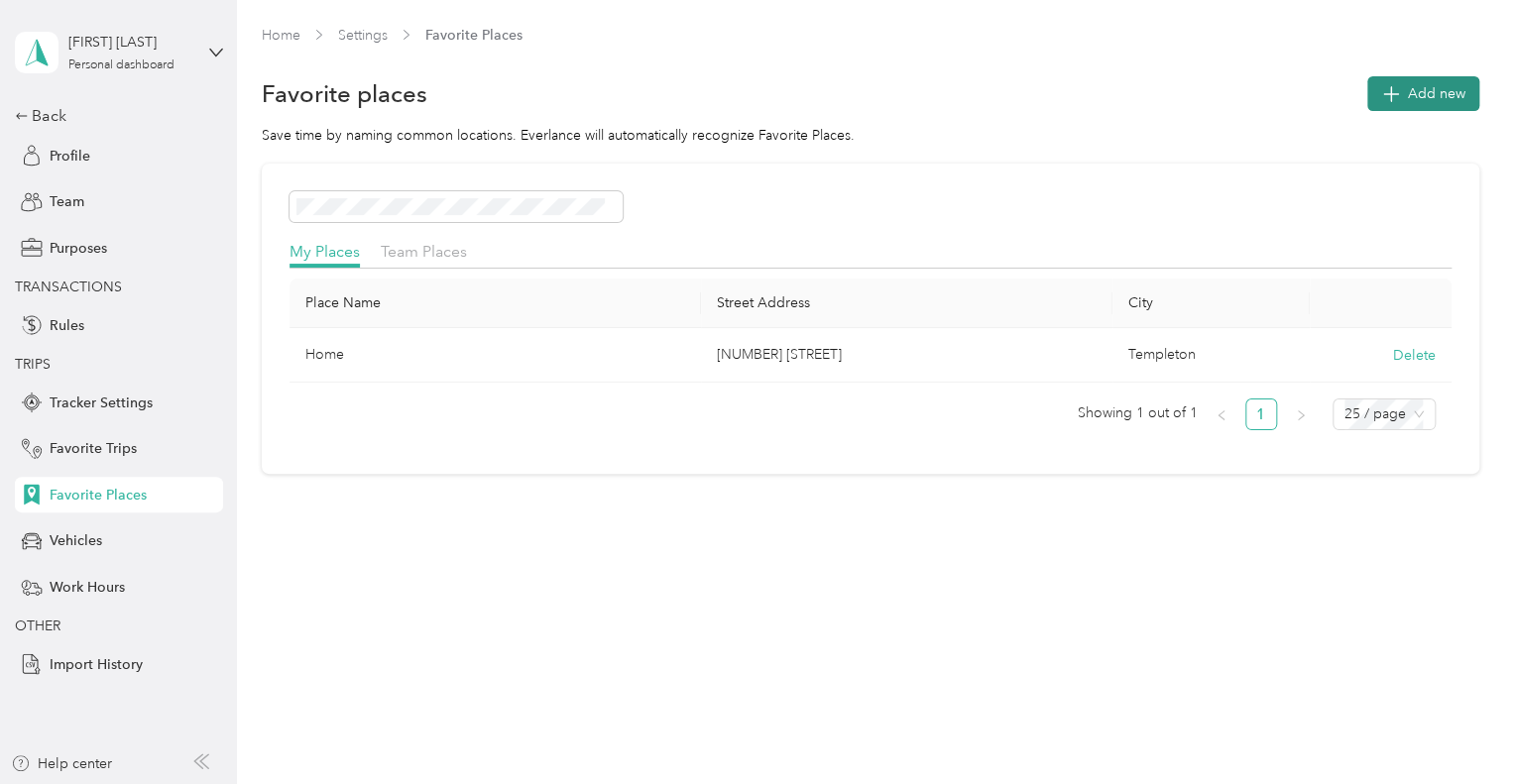click on "Add new" at bounding box center (1437, 93) 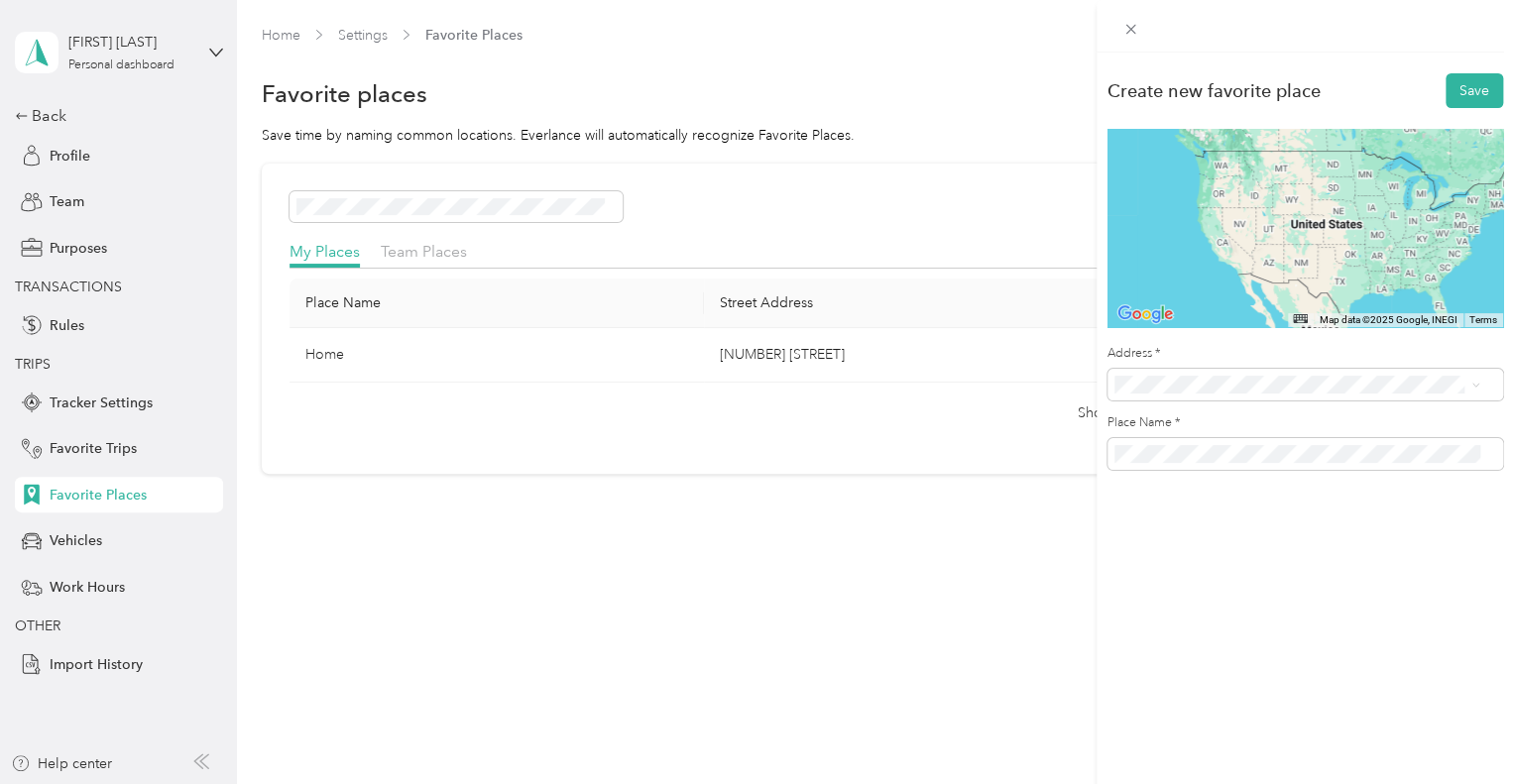 click on "Create new favorite place Save To navigate the map with touch gestures double-tap and hold your finger on the map, then drag the map. ← Move left → Move right ↑ Move up ↓ Move down + Zoom in - Zoom out Home Jump left by 75% End Jump right by 75% Page Up Jump up by 75% Page Down Jump down by 75% Map Data Map data ©2025 Google, INE [COUNTRY] Map data ©2025 Google, INE [COUNTRY] 1000 km  Click to toggle between metric and imperial units Terms Report a map error Address   * Place Name   *" at bounding box center (756, 392) 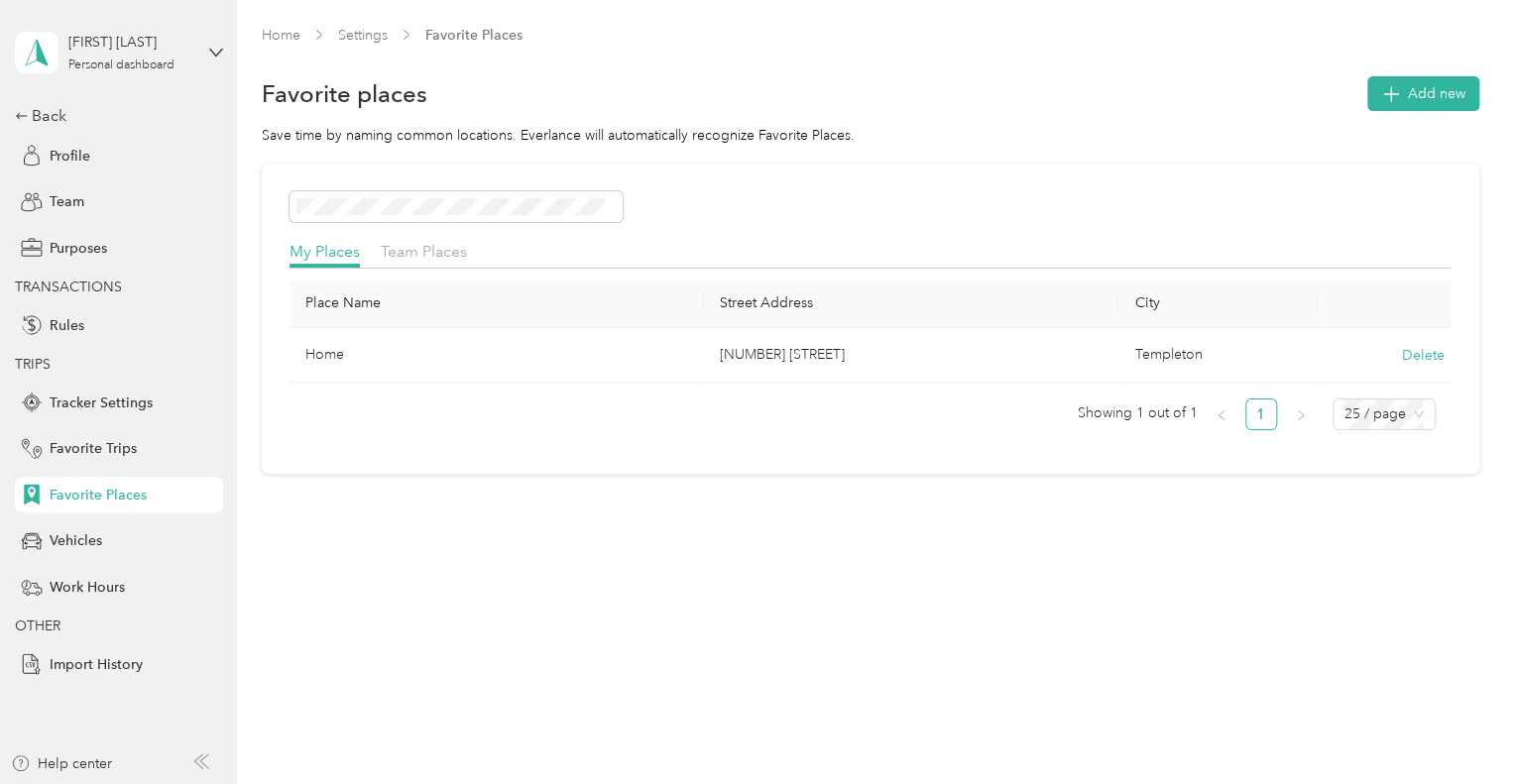 click on "Home [NUMBER] [STREET] [CITY] Showing [NUMBER] out of [NUMBER] [NUMBER] / page" at bounding box center (870, 290) 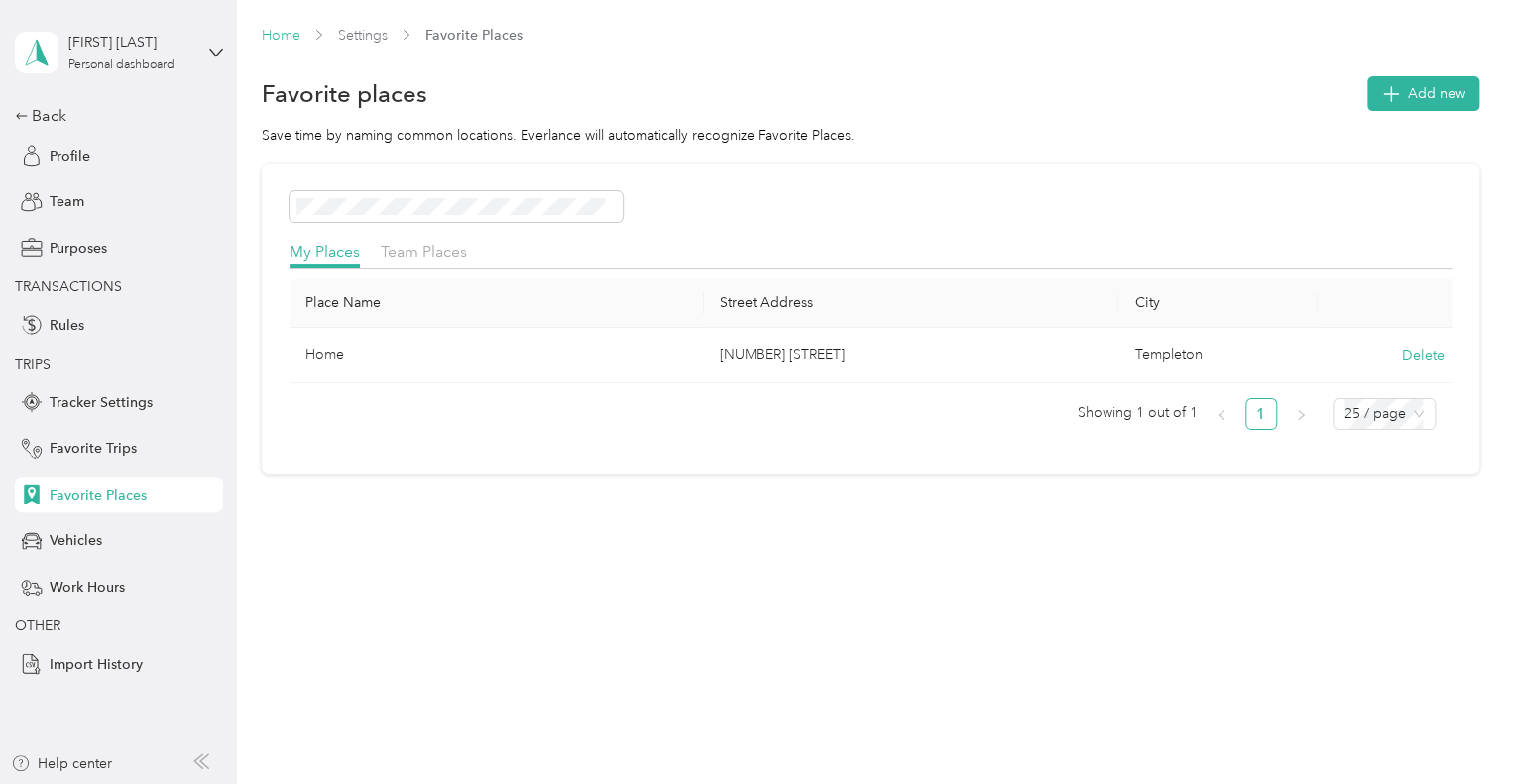 click on "Home" at bounding box center [281, 35] 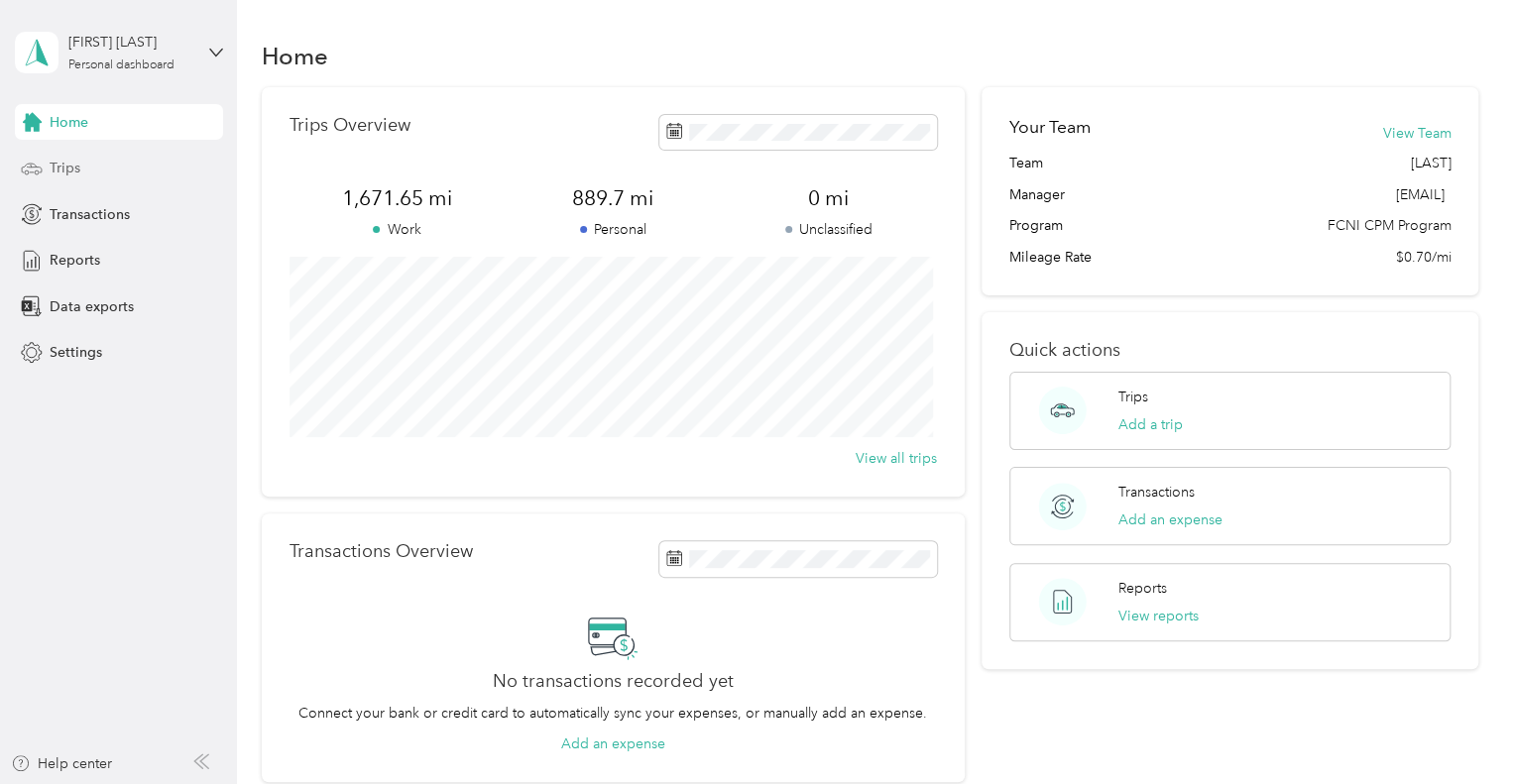 click on "Trips" at bounding box center (64, 168) 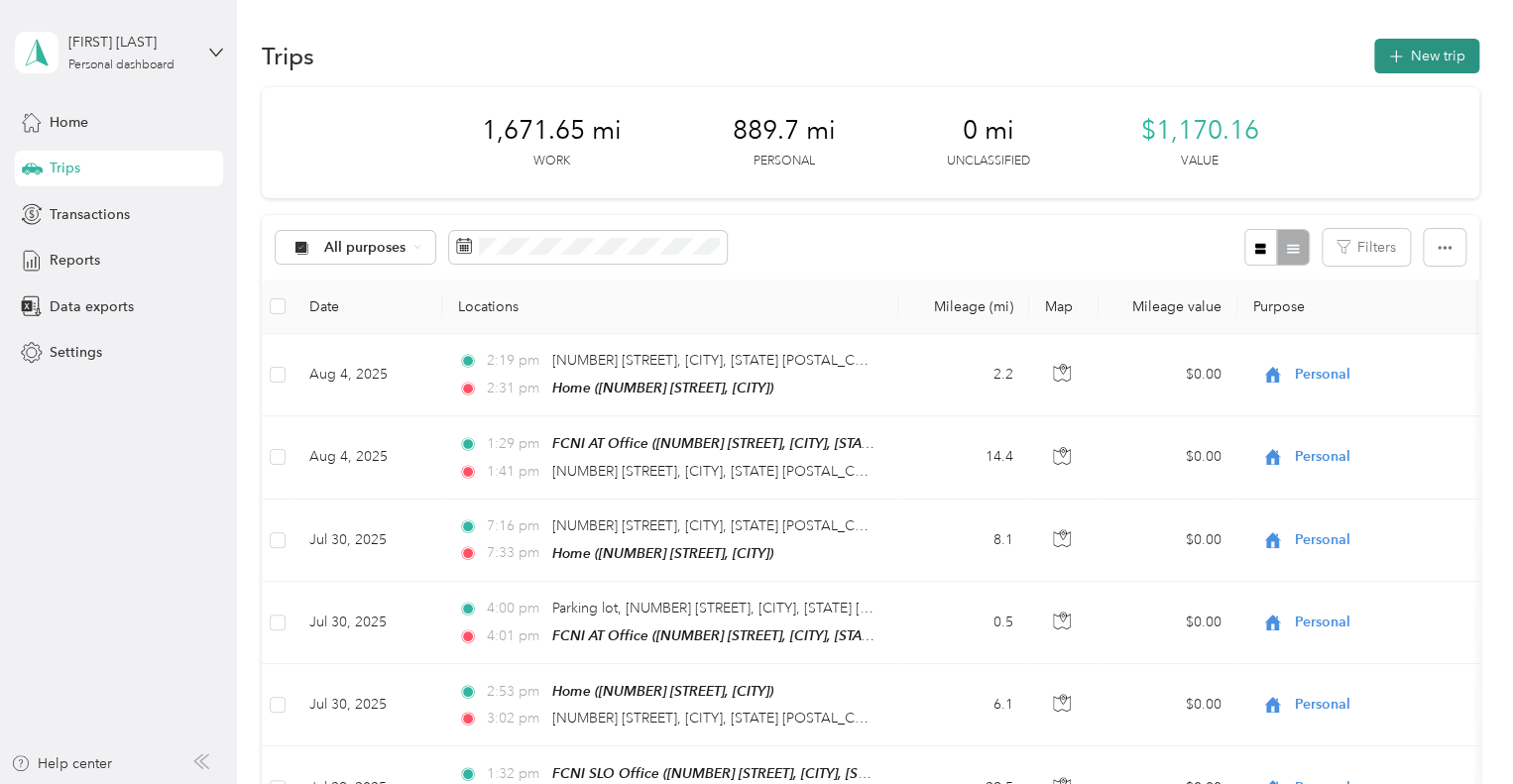 click 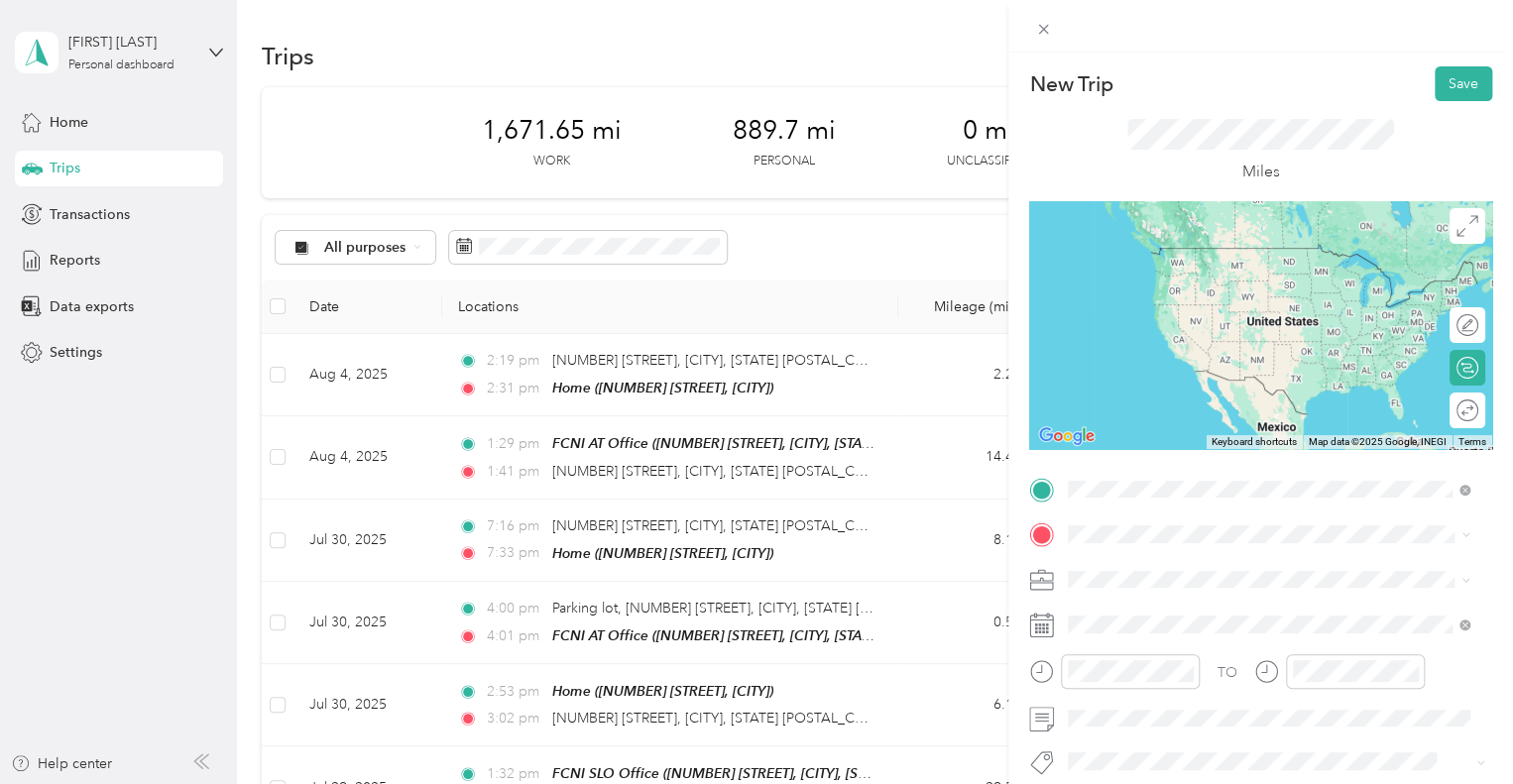 click on "Home" at bounding box center (1259, 255) 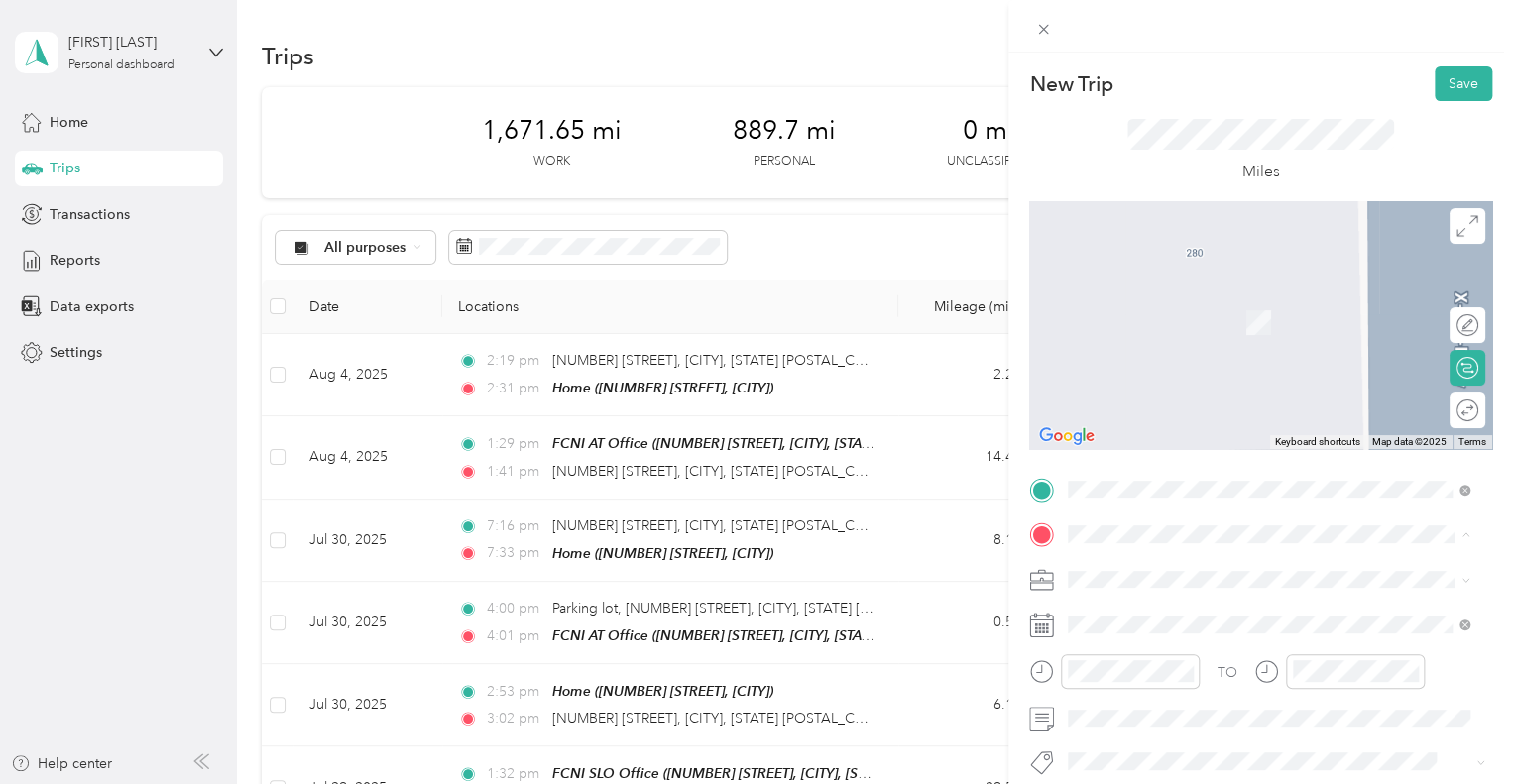 click on "[NUMBER] [STREET], [POSTAL_CODE], [CITY], [STATE], [COUNTRY]" at bounding box center [1278, 340] 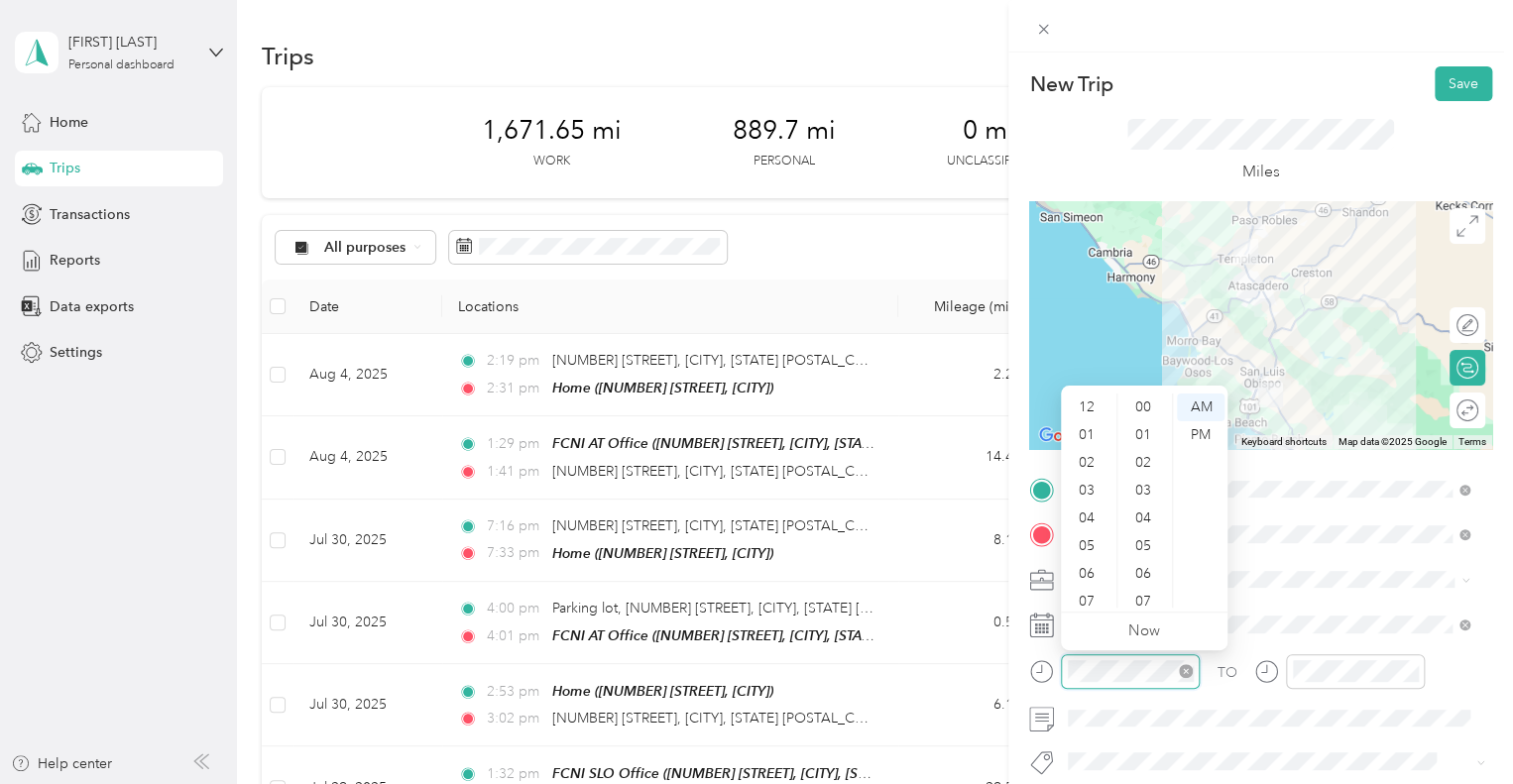 scroll, scrollTop: 333, scrollLeft: 0, axis: vertical 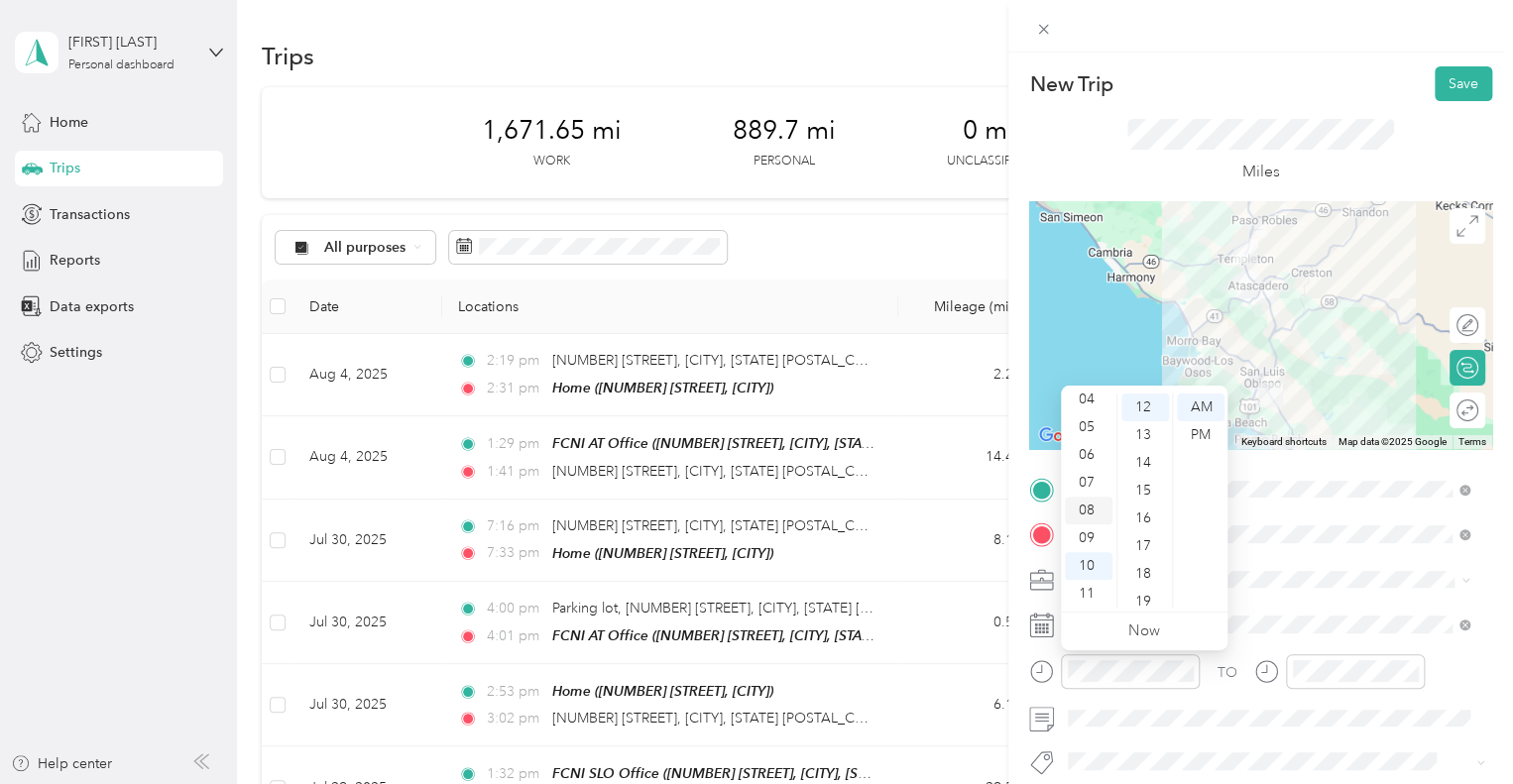 click on "08" at bounding box center (1089, 510) 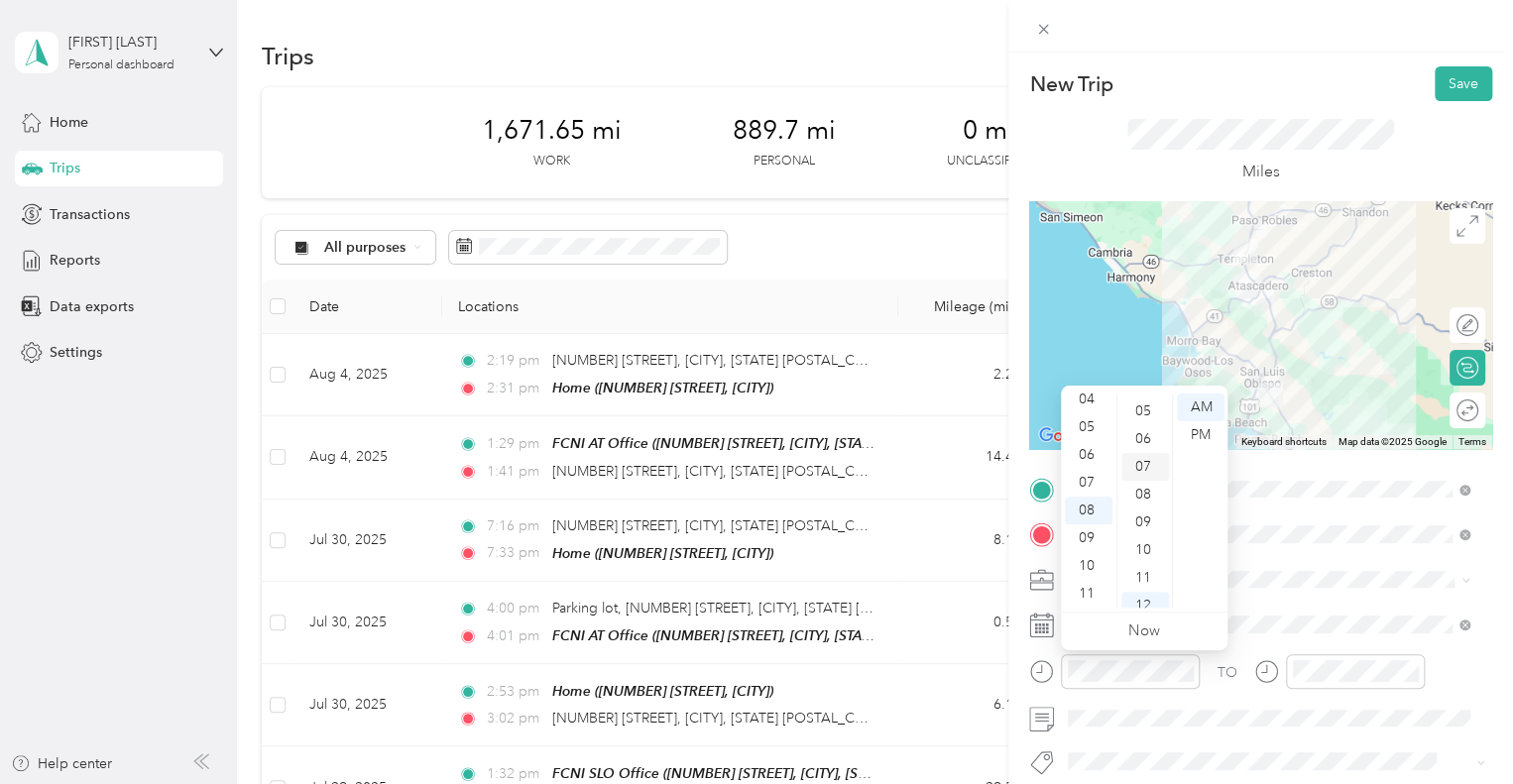 scroll, scrollTop: 36, scrollLeft: 0, axis: vertical 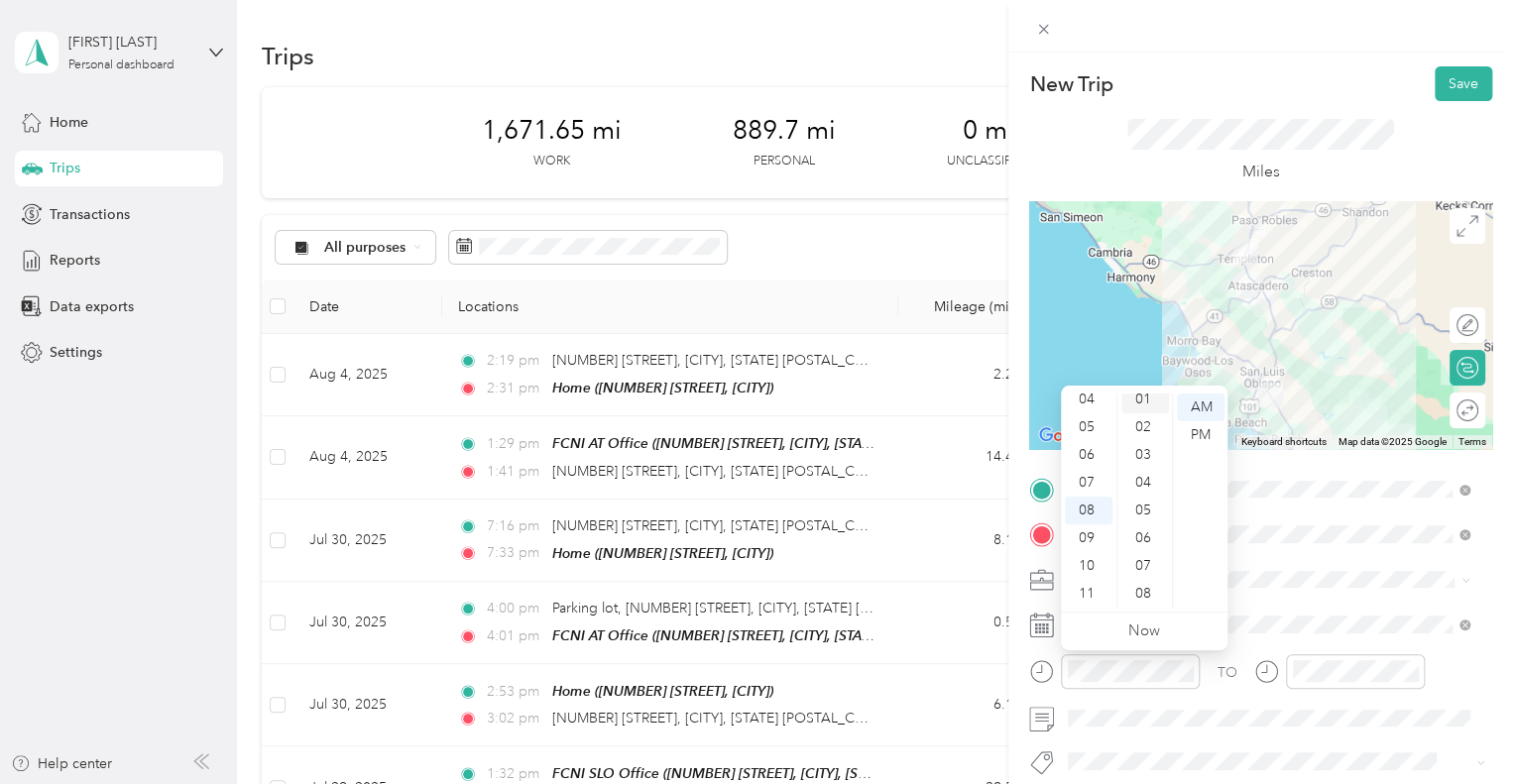click on "01" at bounding box center (1145, 399) 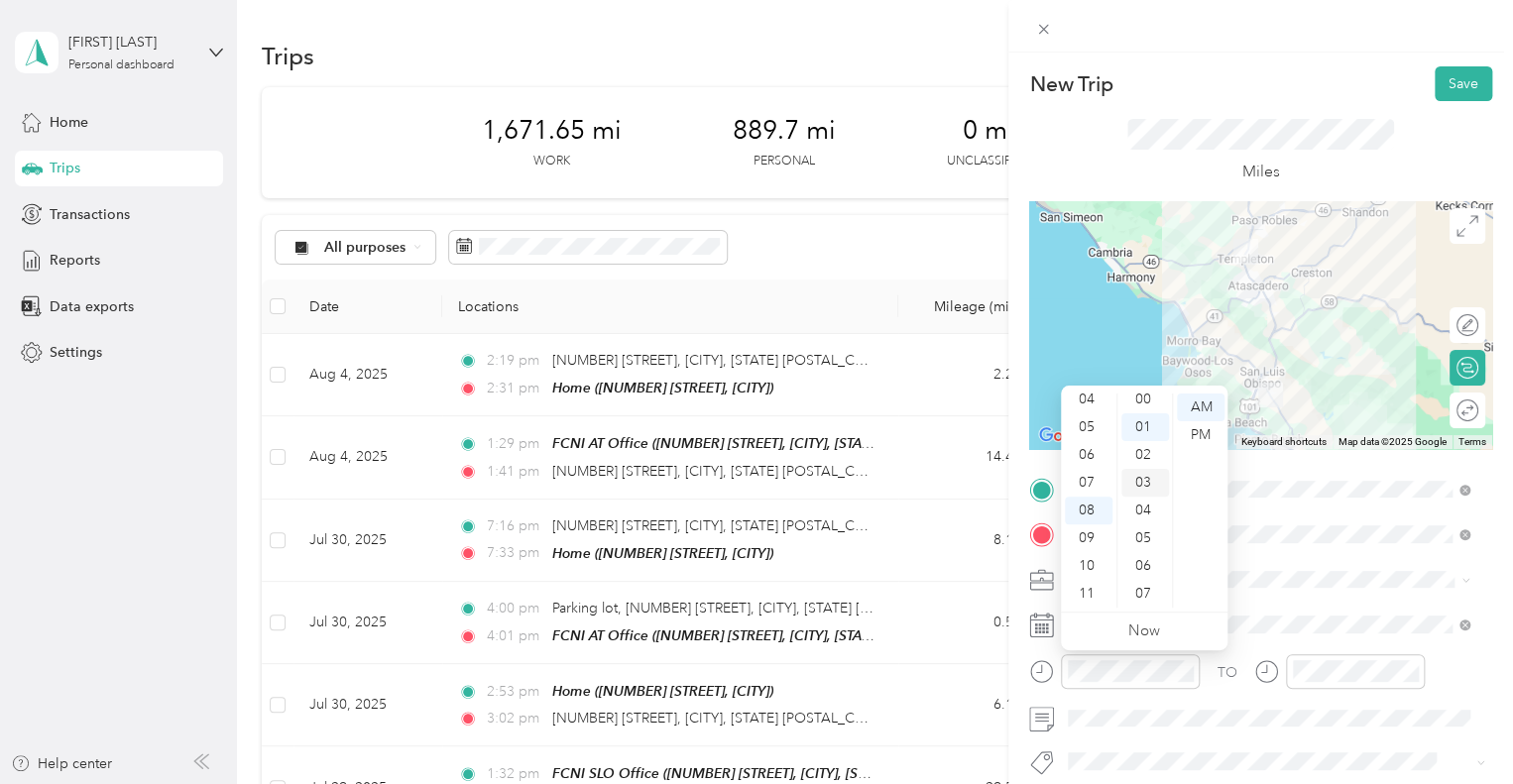 scroll, scrollTop: 0, scrollLeft: 0, axis: both 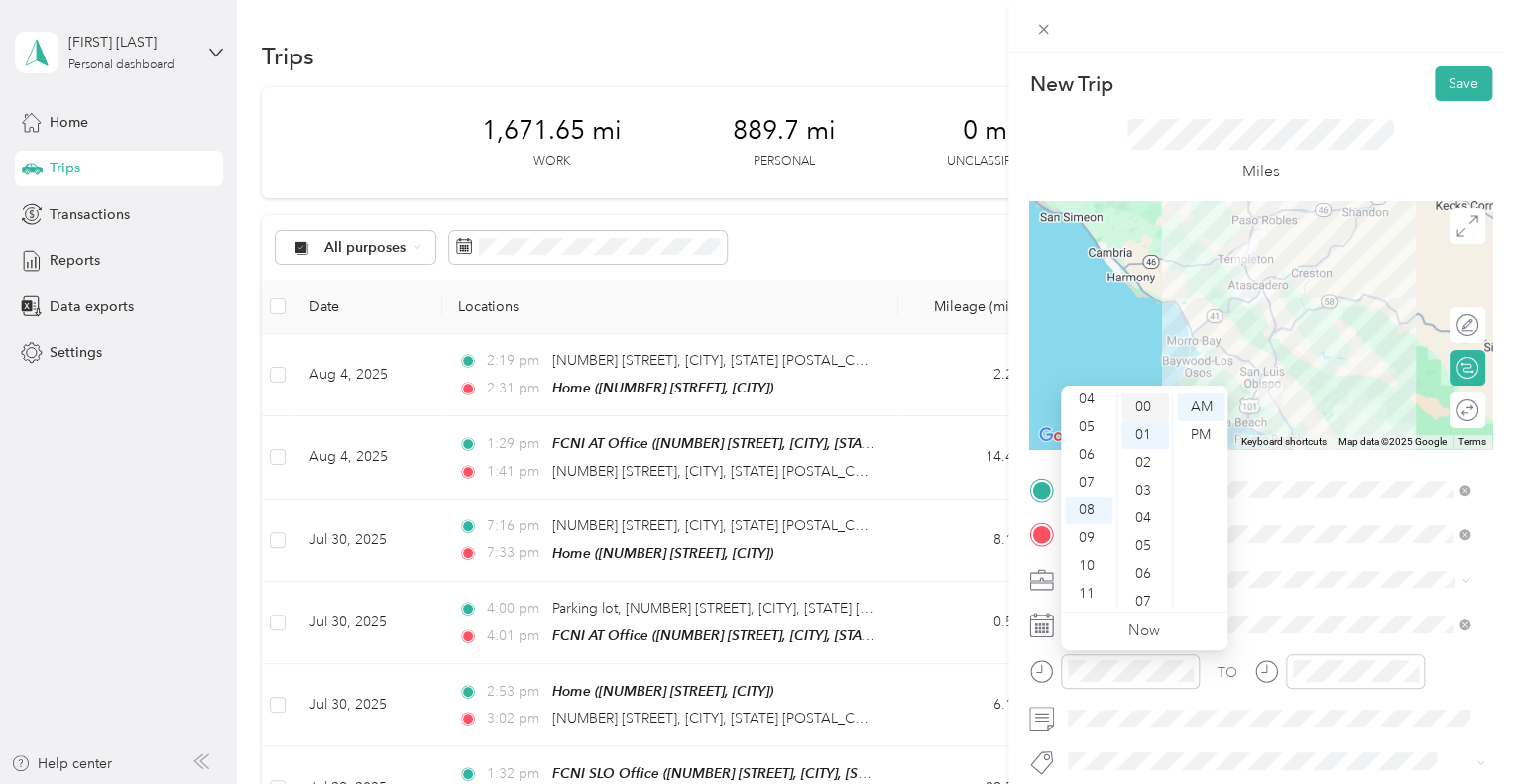 click on "00" at bounding box center (1145, 407) 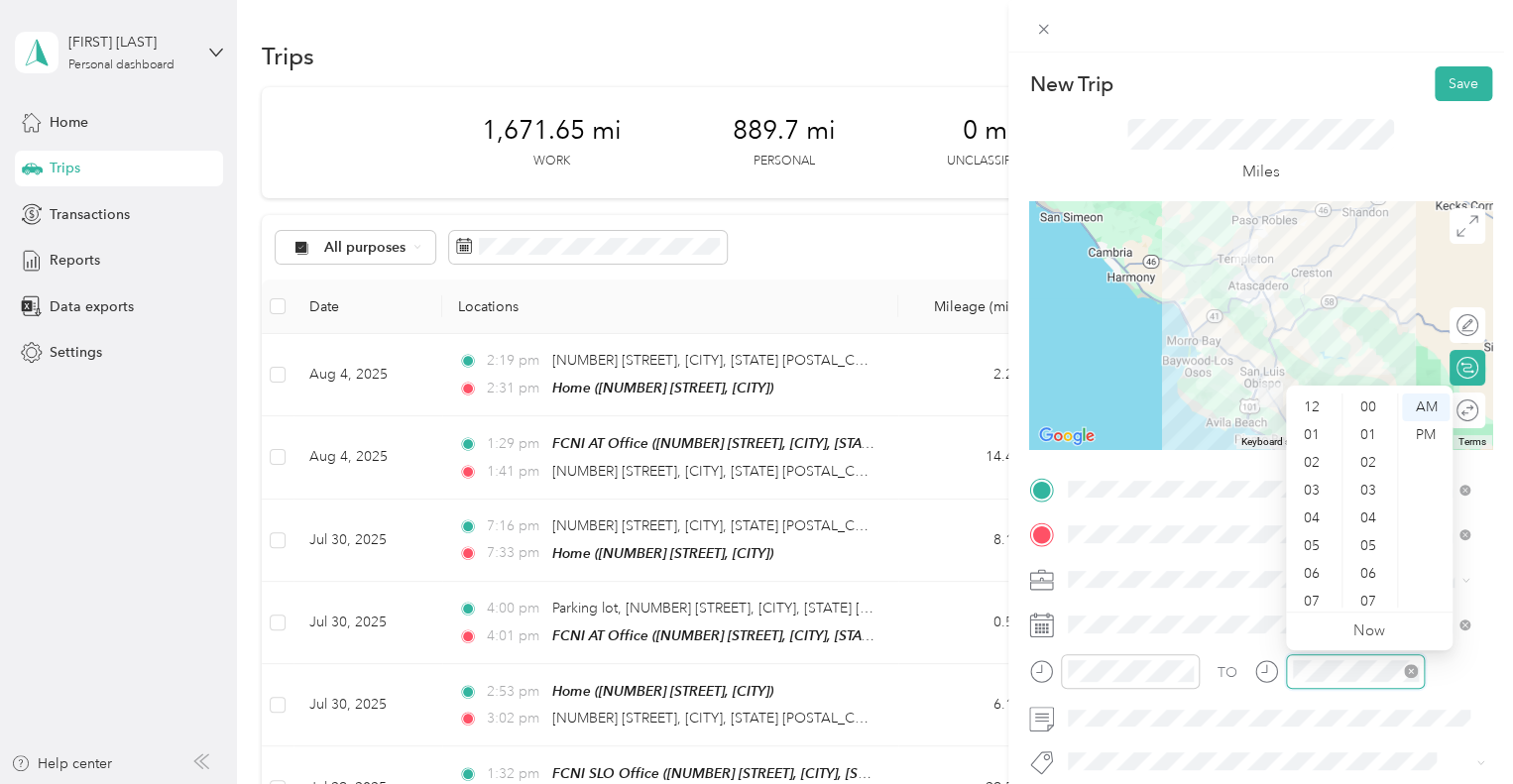 scroll, scrollTop: 333, scrollLeft: 0, axis: vertical 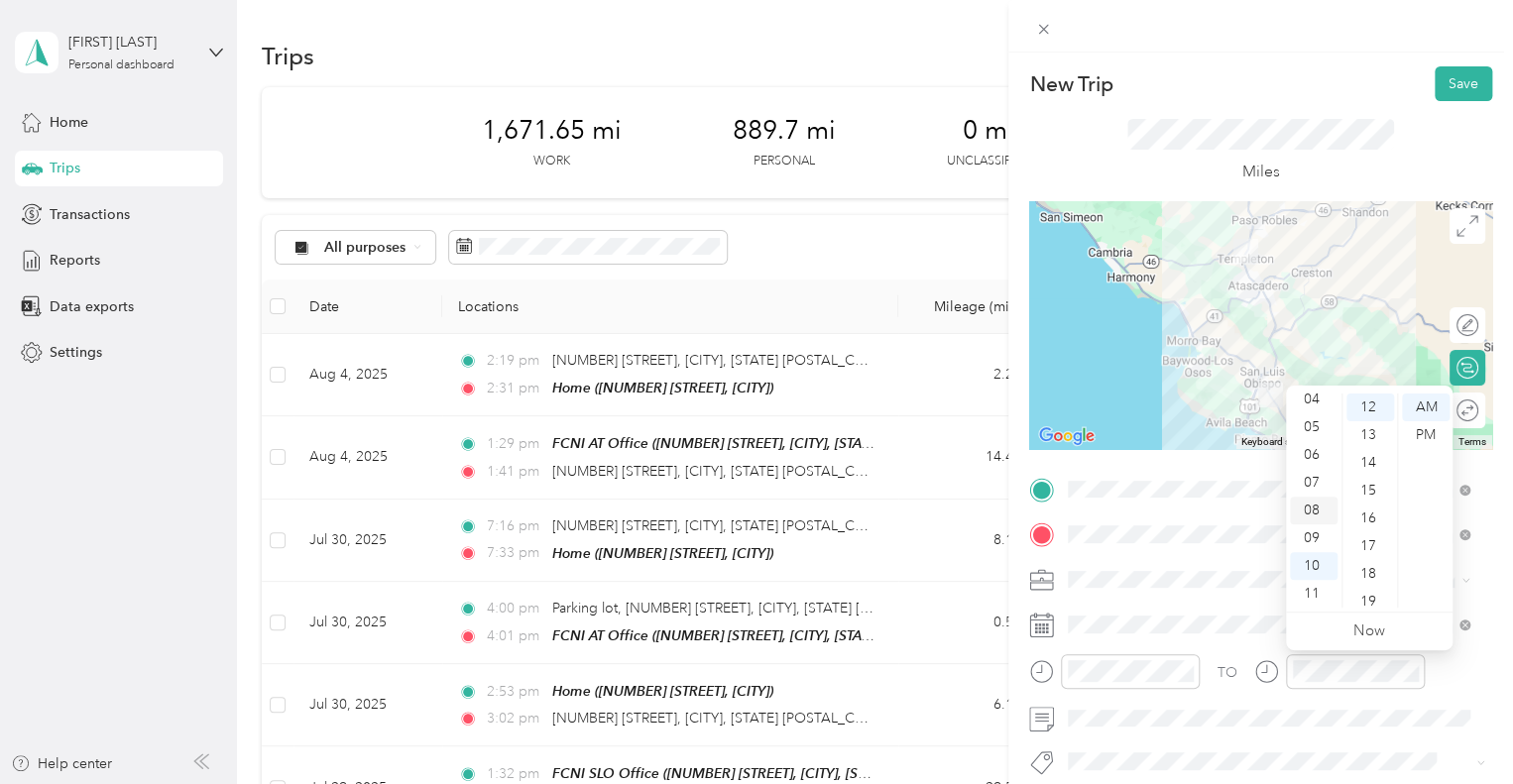 click on "08" at bounding box center (1314, 510) 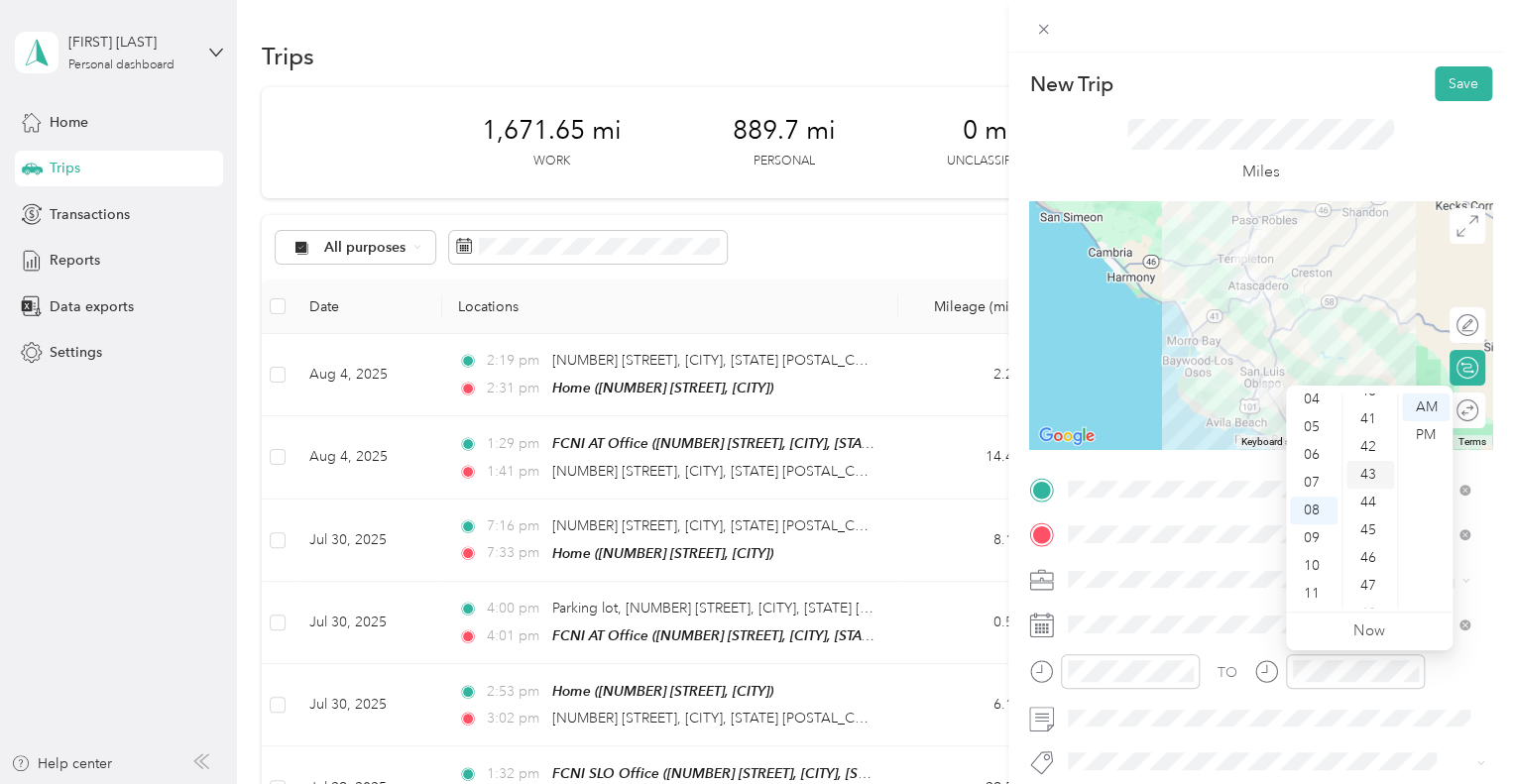 click on "45" at bounding box center (1370, 530) 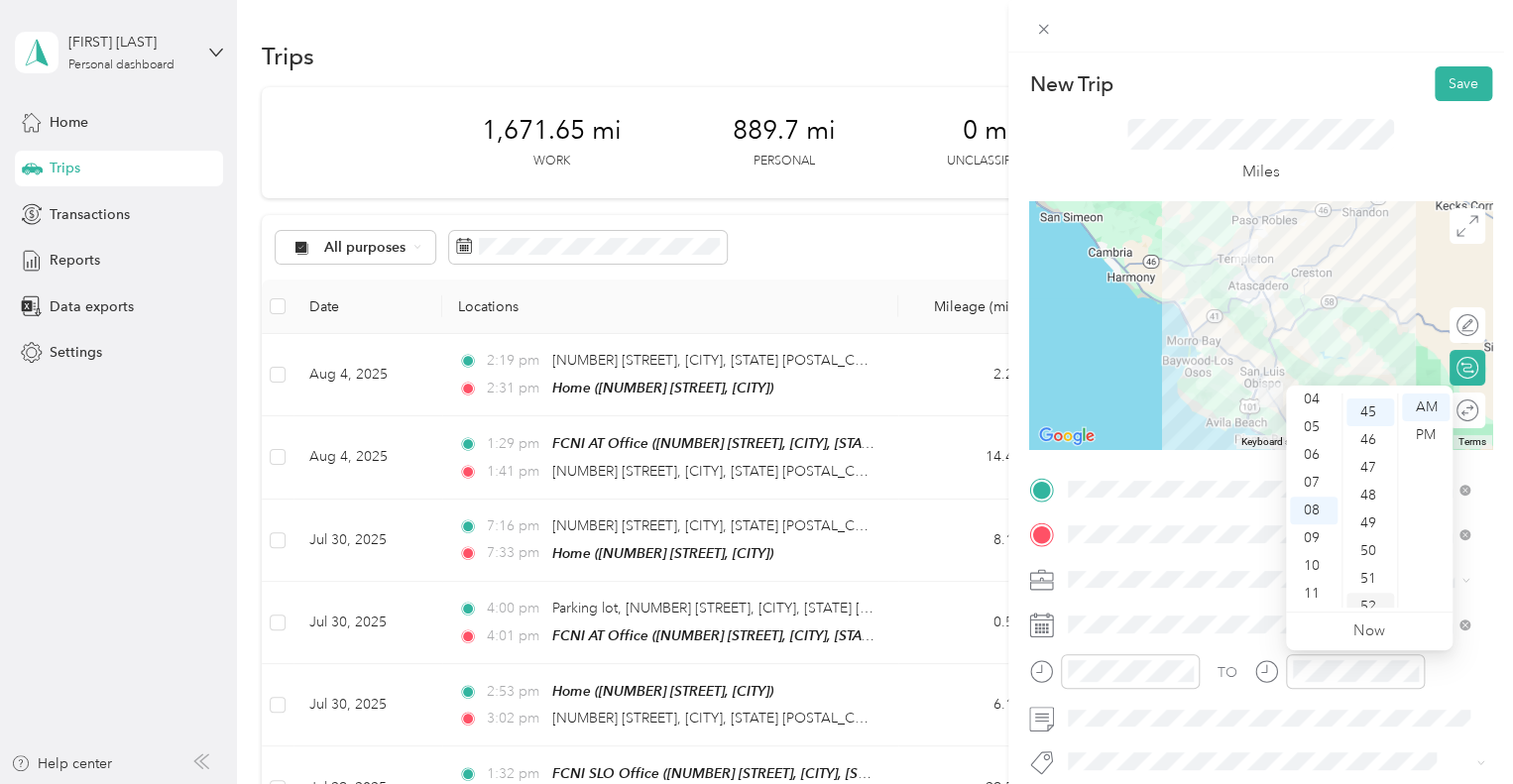 scroll, scrollTop: 1249, scrollLeft: 0, axis: vertical 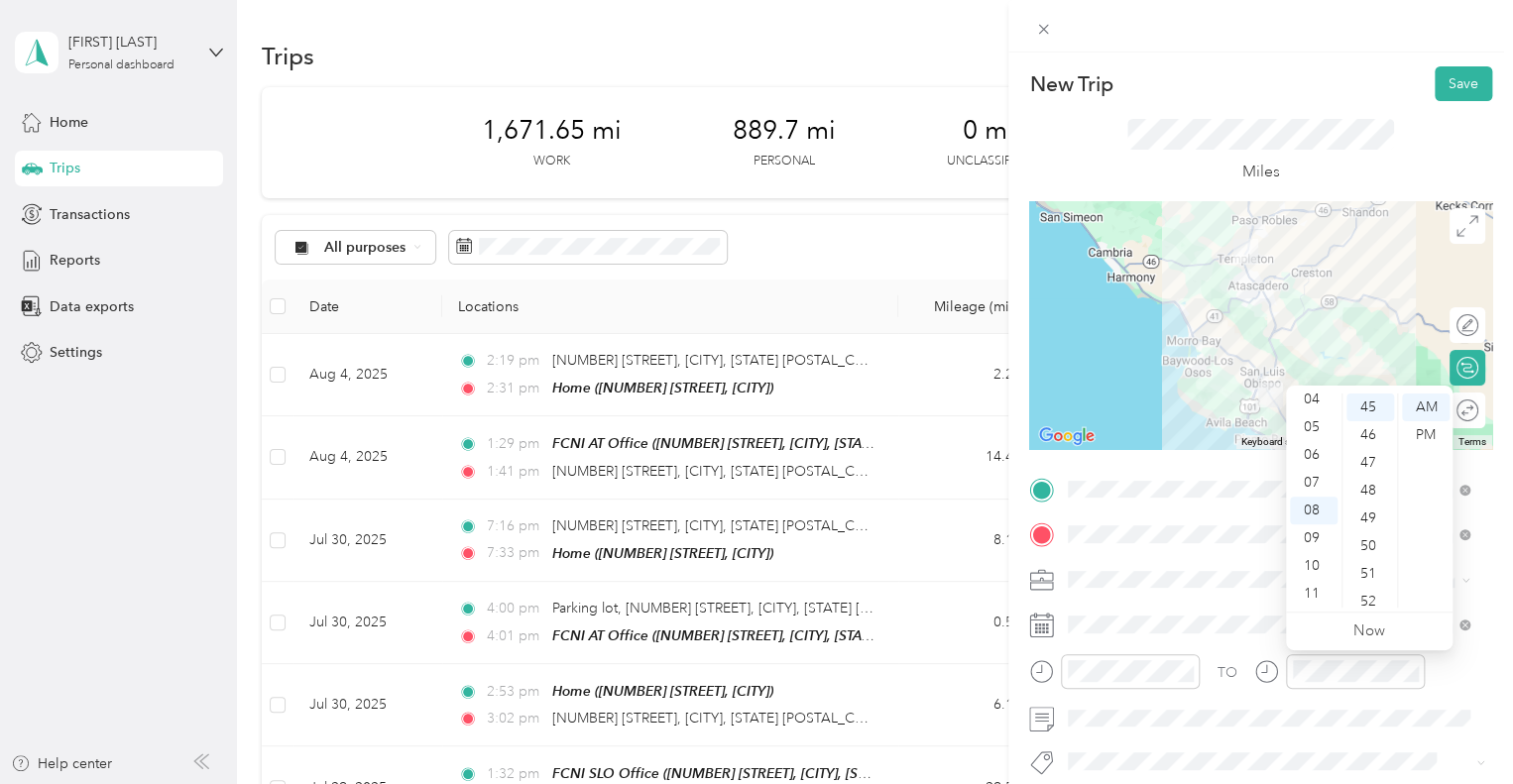 click on "TO Add photo" at bounding box center [1260, 713] 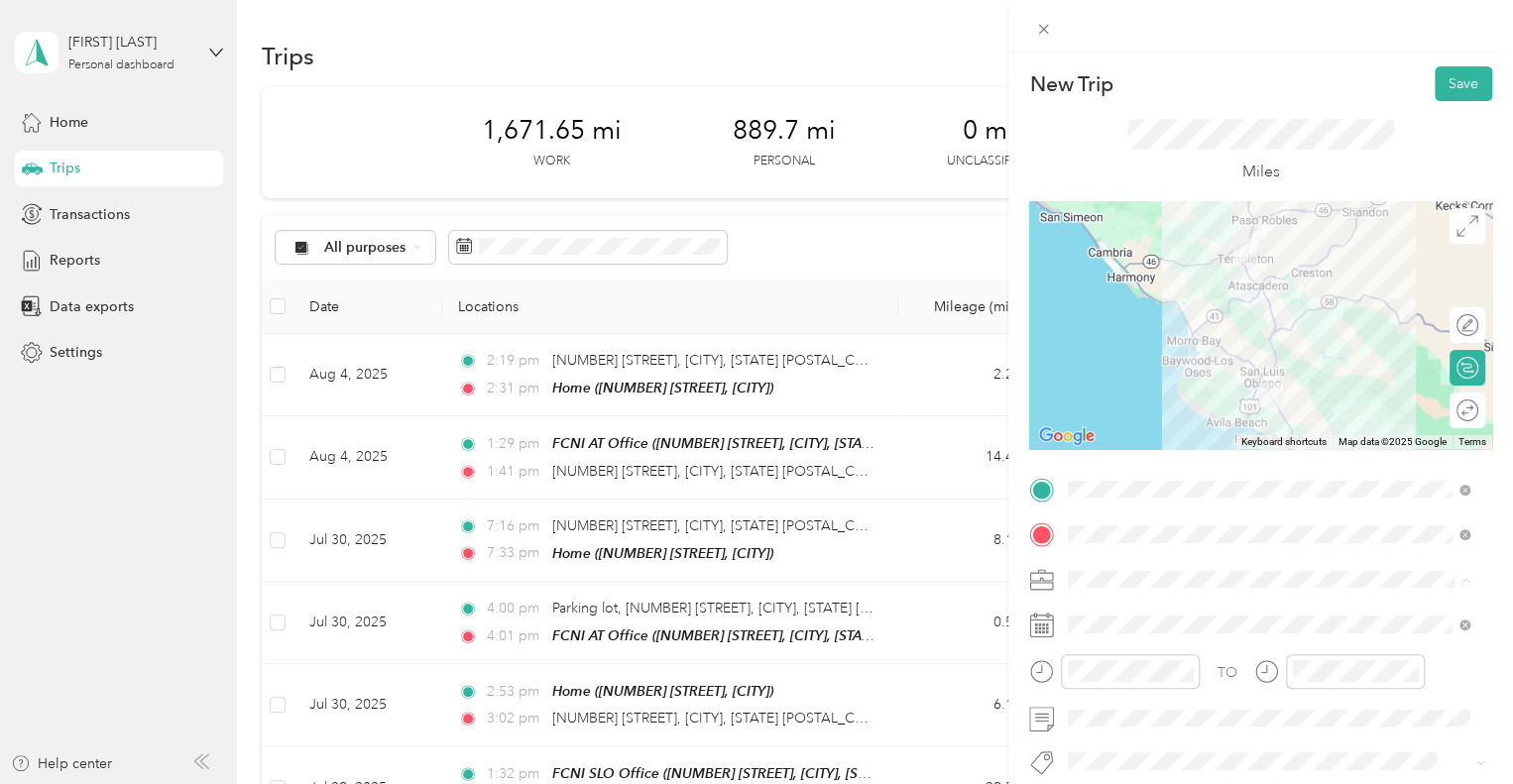 click on "Personal" at bounding box center (1268, 648) 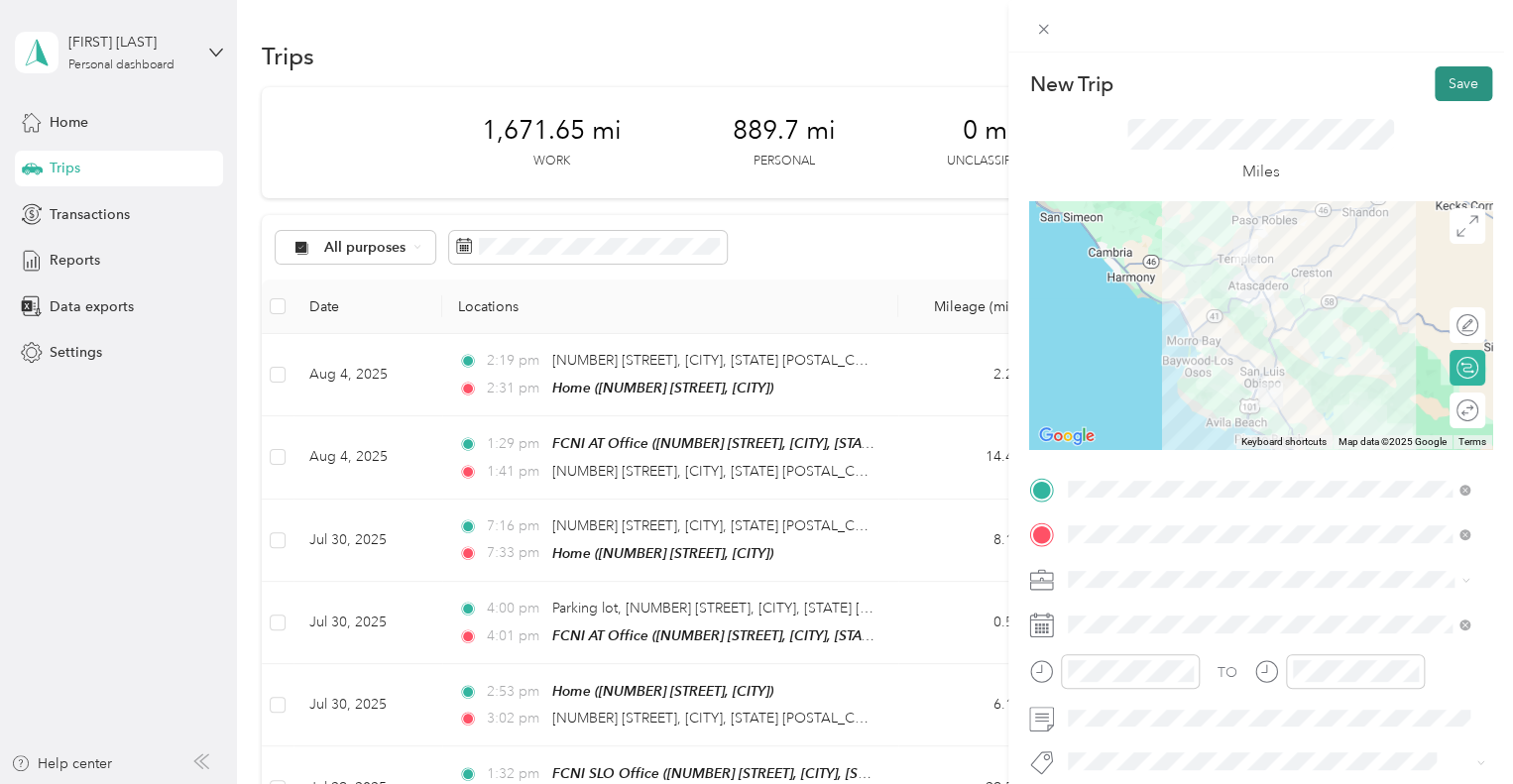 click on "Save" at bounding box center (1463, 83) 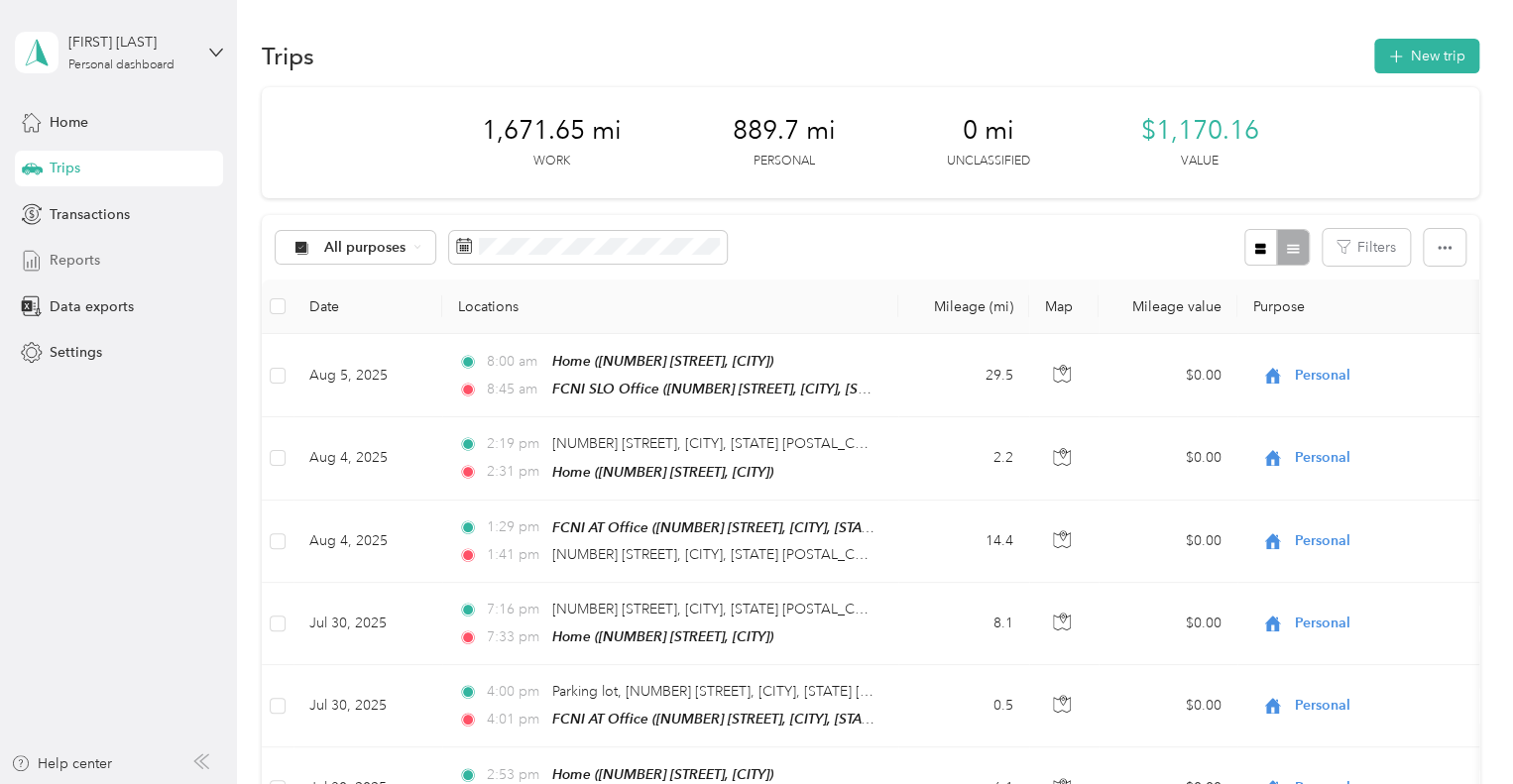 click on "Reports" at bounding box center (119, 261) 